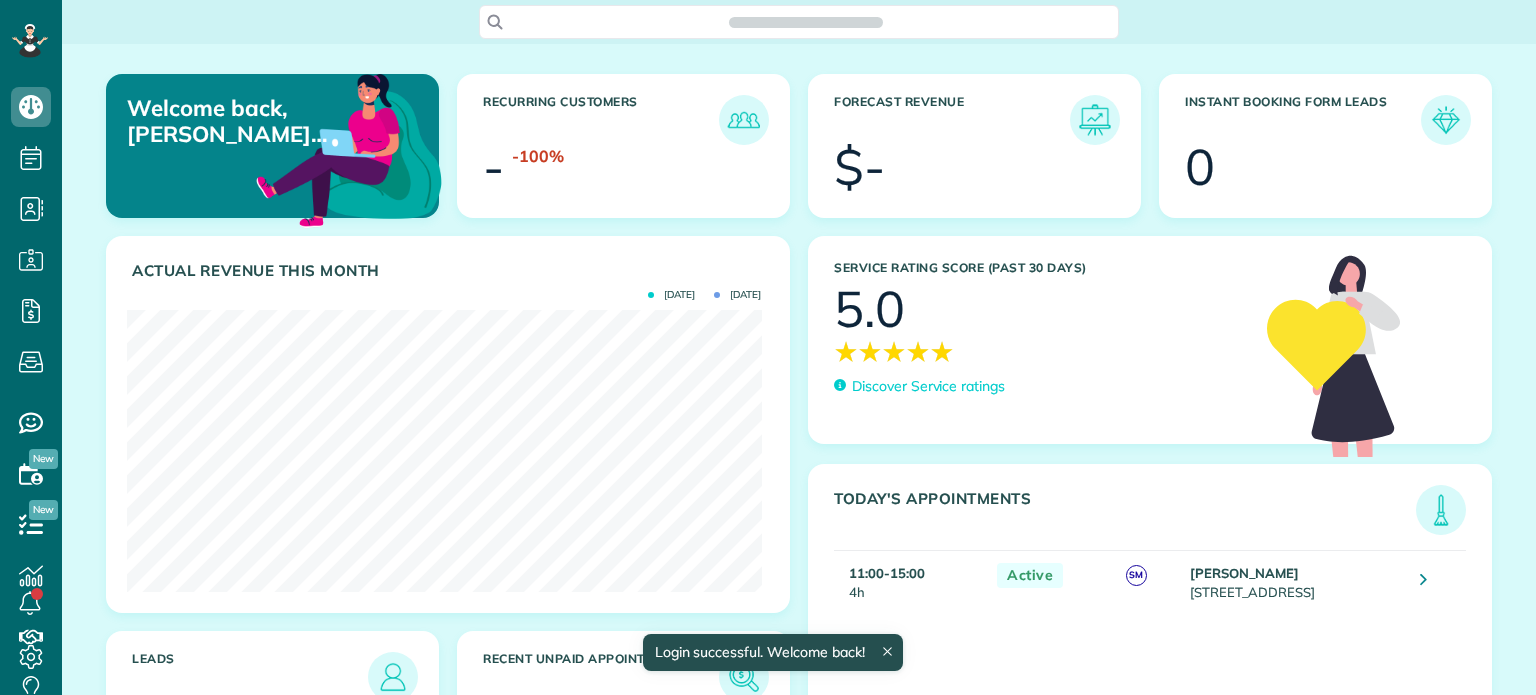 scroll, scrollTop: 0, scrollLeft: 0, axis: both 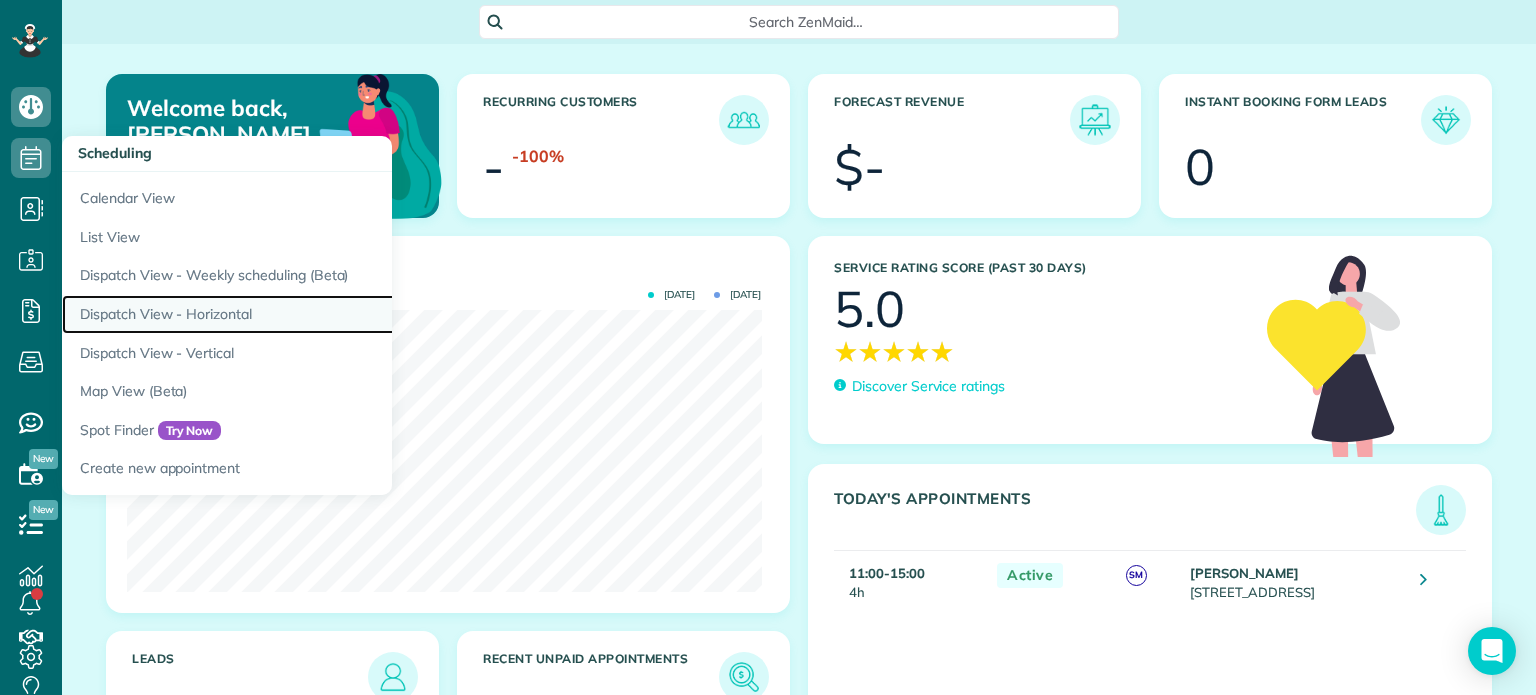 click on "Dispatch View - Horizontal" at bounding box center [312, 314] 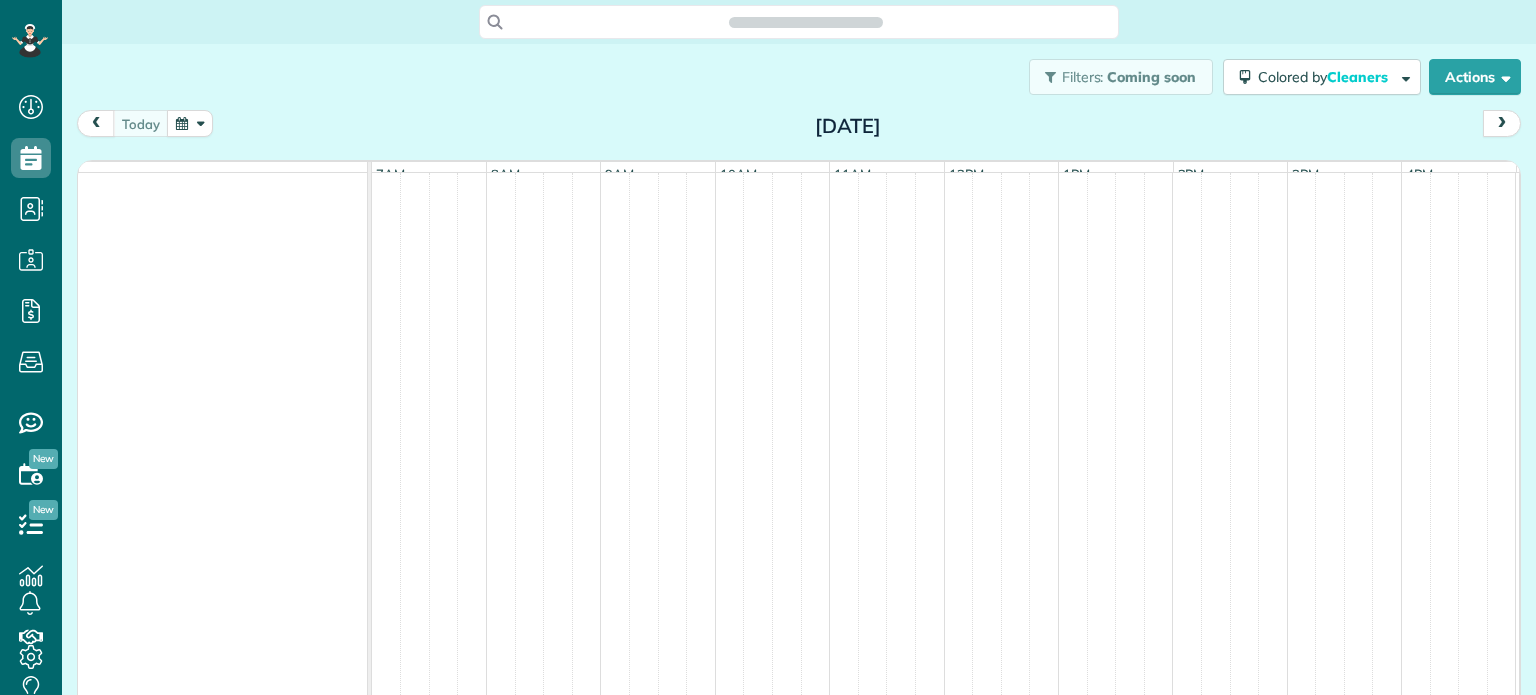 scroll, scrollTop: 0, scrollLeft: 0, axis: both 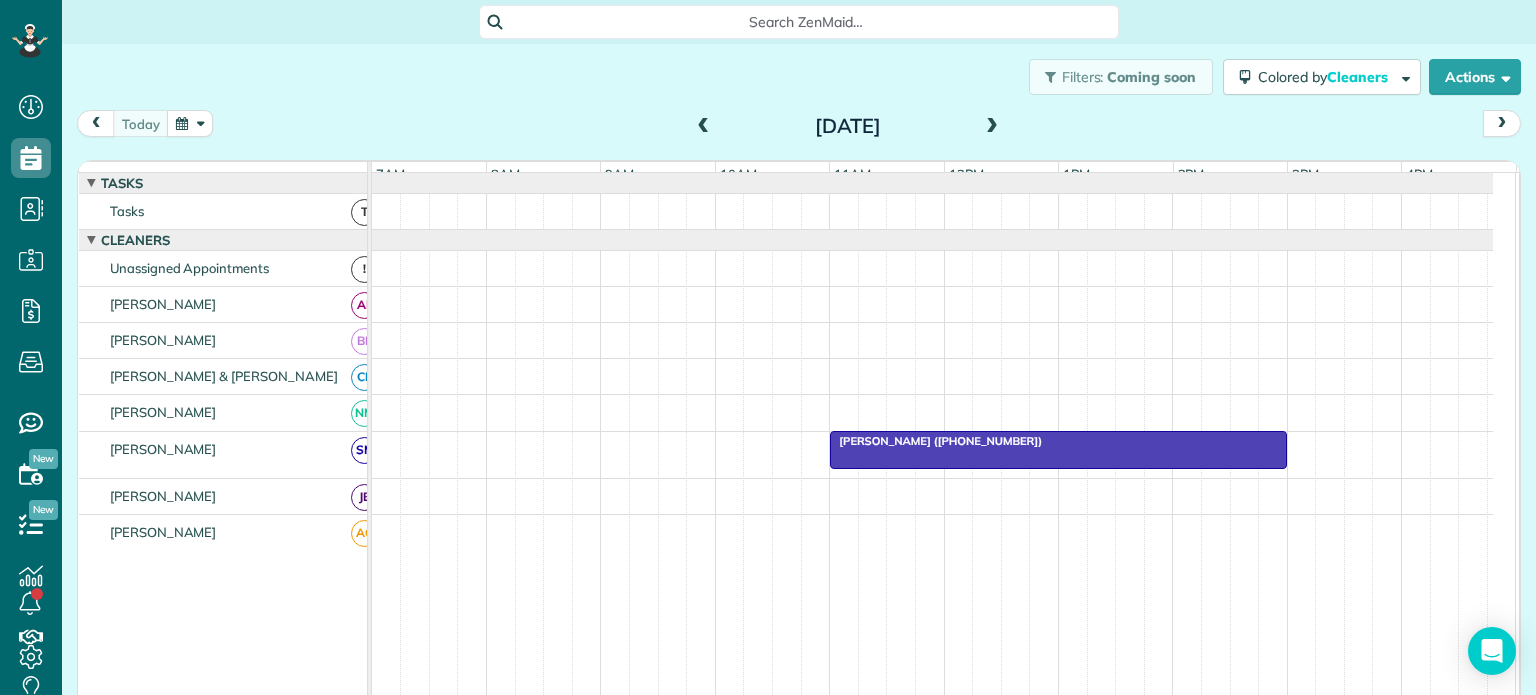 click on "Lauren Litaker (+19195947919)" at bounding box center (936, 441) 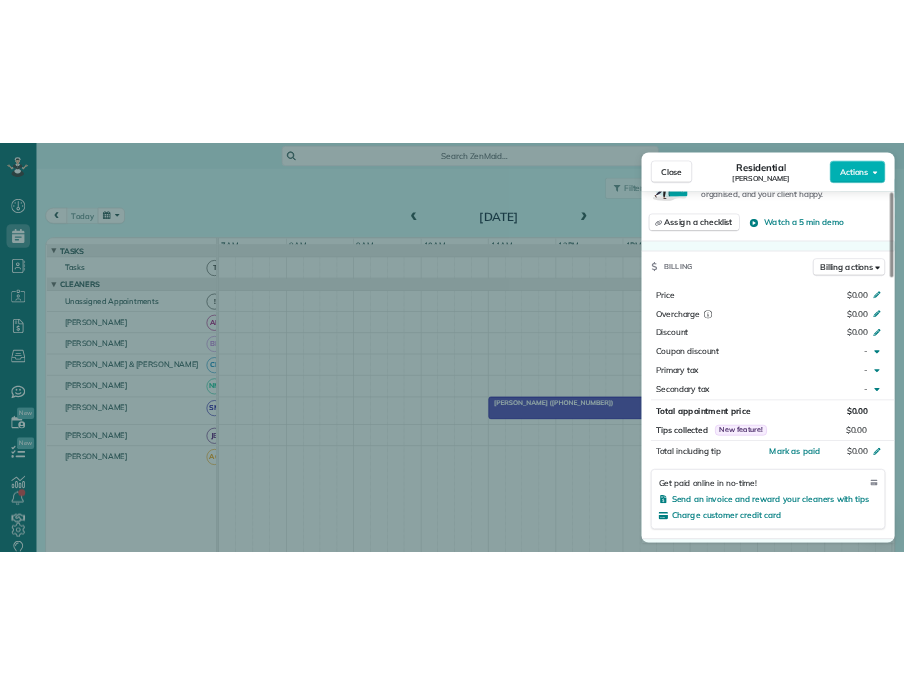 scroll, scrollTop: 800, scrollLeft: 0, axis: vertical 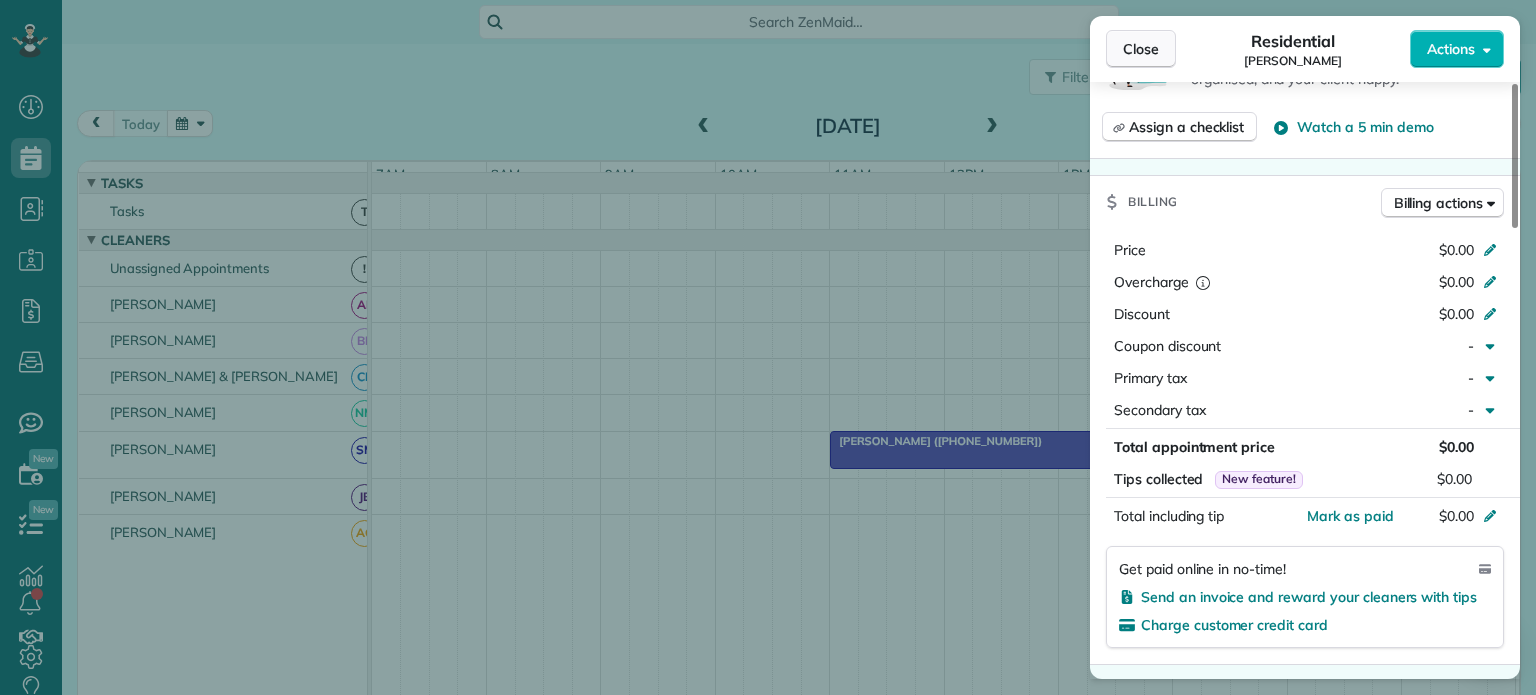 click on "Close" at bounding box center (1141, 49) 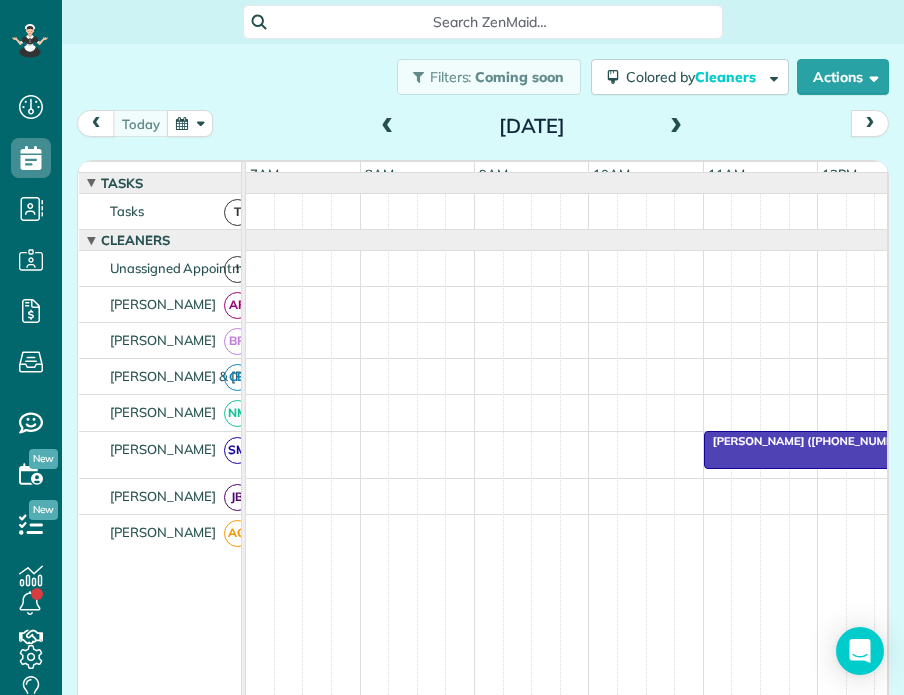 click at bounding box center (190, 123) 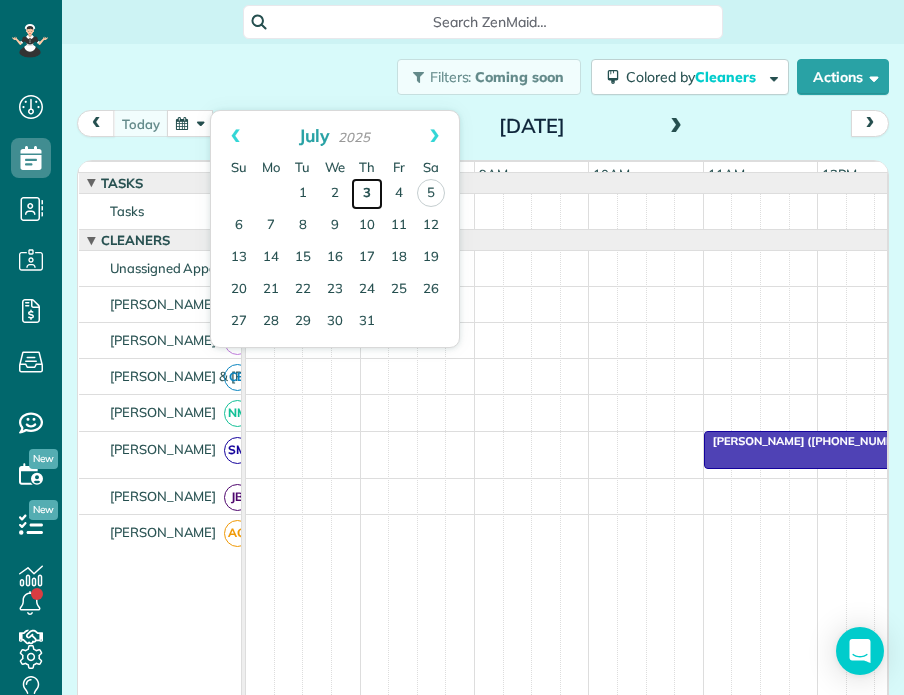 click on "3" at bounding box center (367, 194) 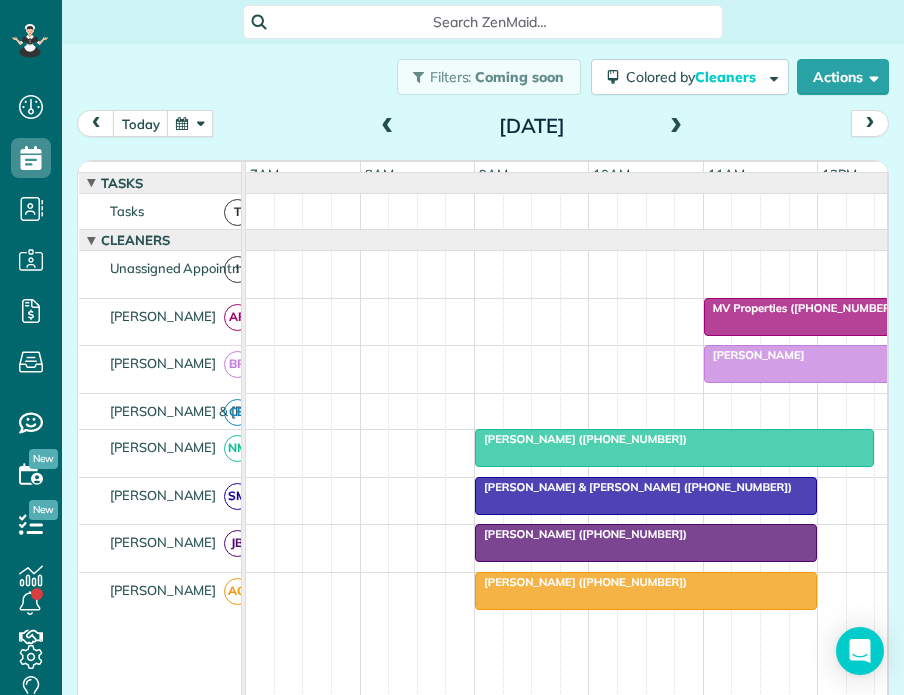 click on "MV Properties (+14149750900, +15712462327)" at bounding box center [854, 308] 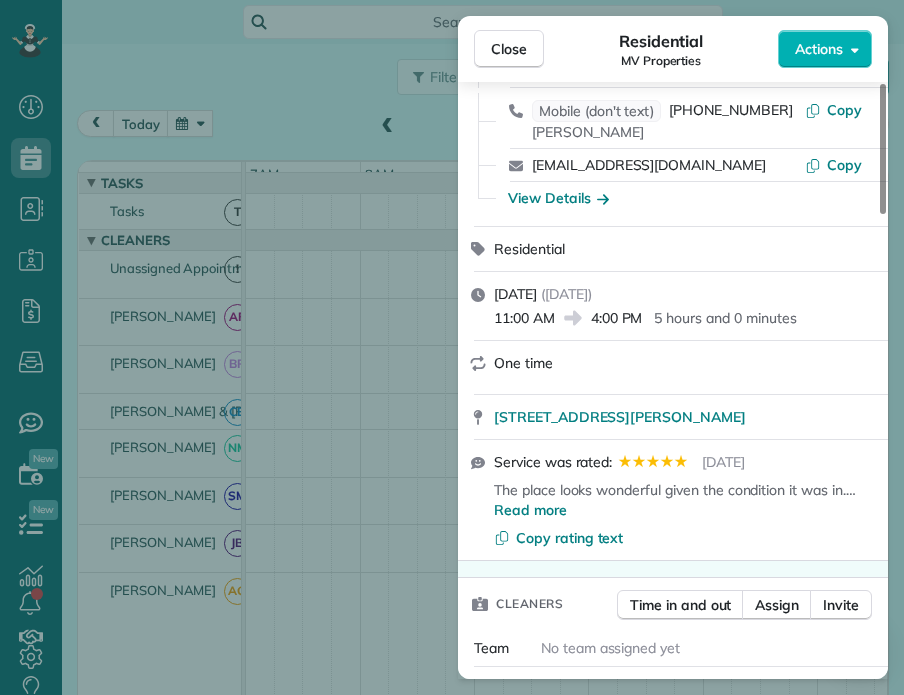 scroll, scrollTop: 200, scrollLeft: 0, axis: vertical 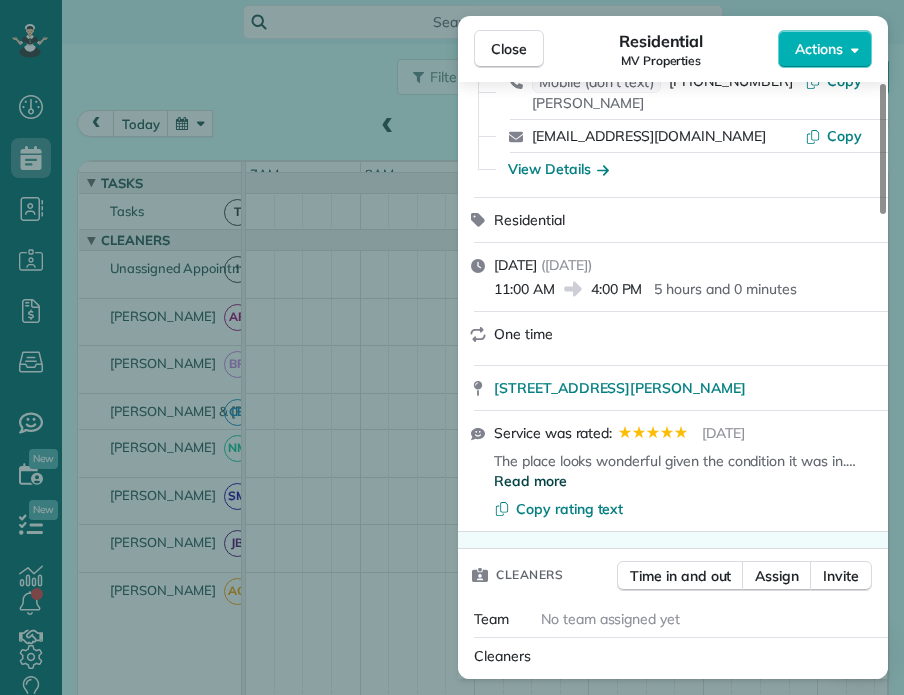 click on "Read more" at bounding box center (530, 481) 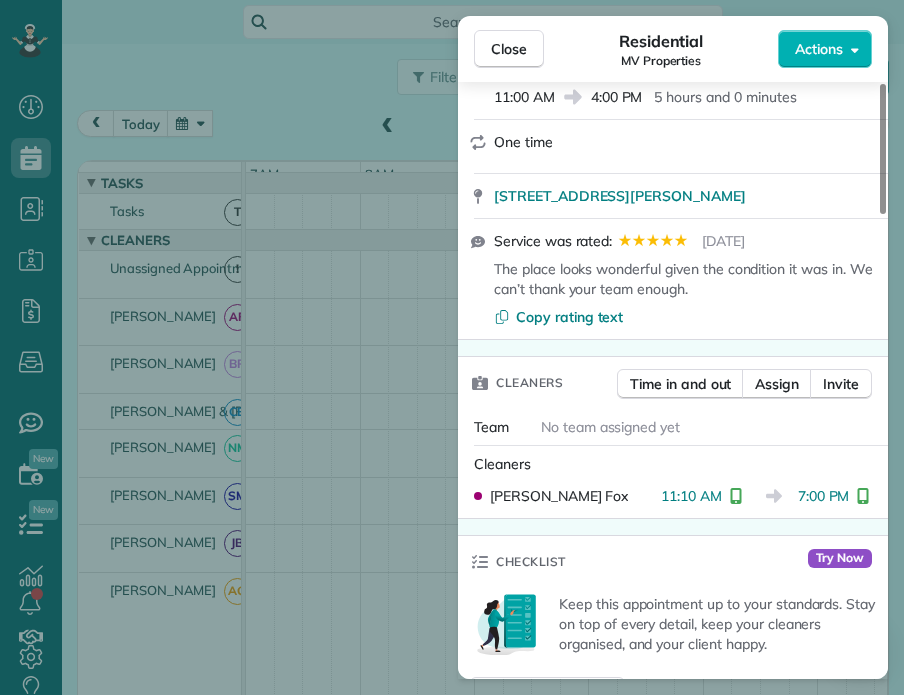 scroll, scrollTop: 400, scrollLeft: 0, axis: vertical 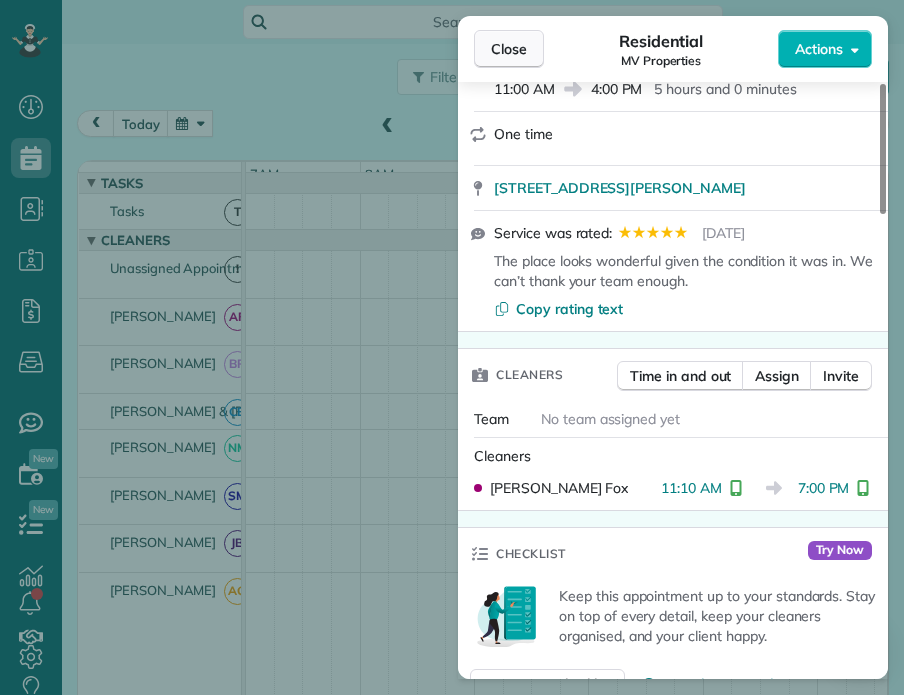click on "Close" at bounding box center (509, 49) 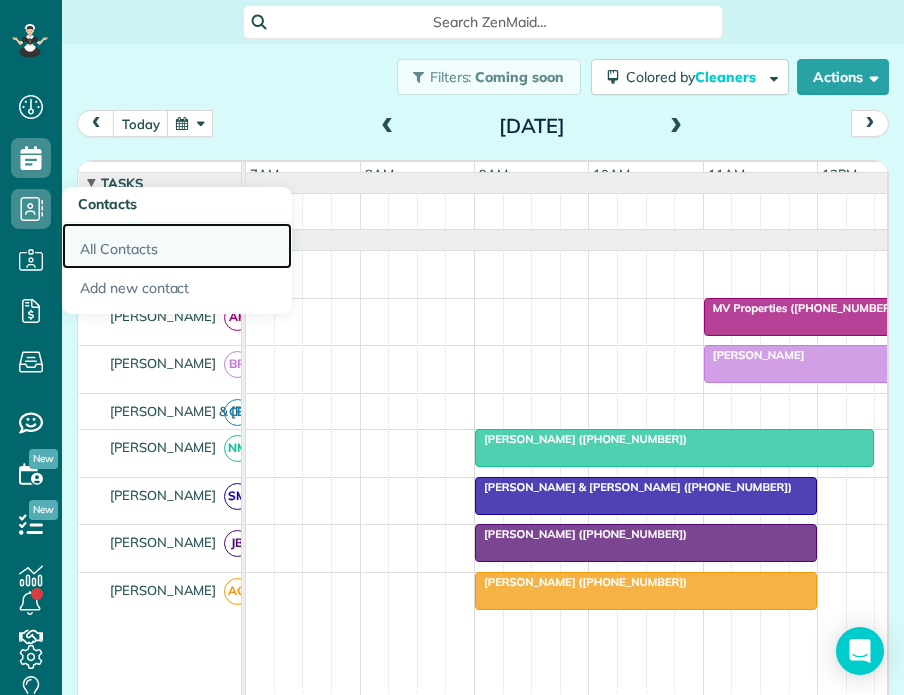 click on "All Contacts" at bounding box center [177, 246] 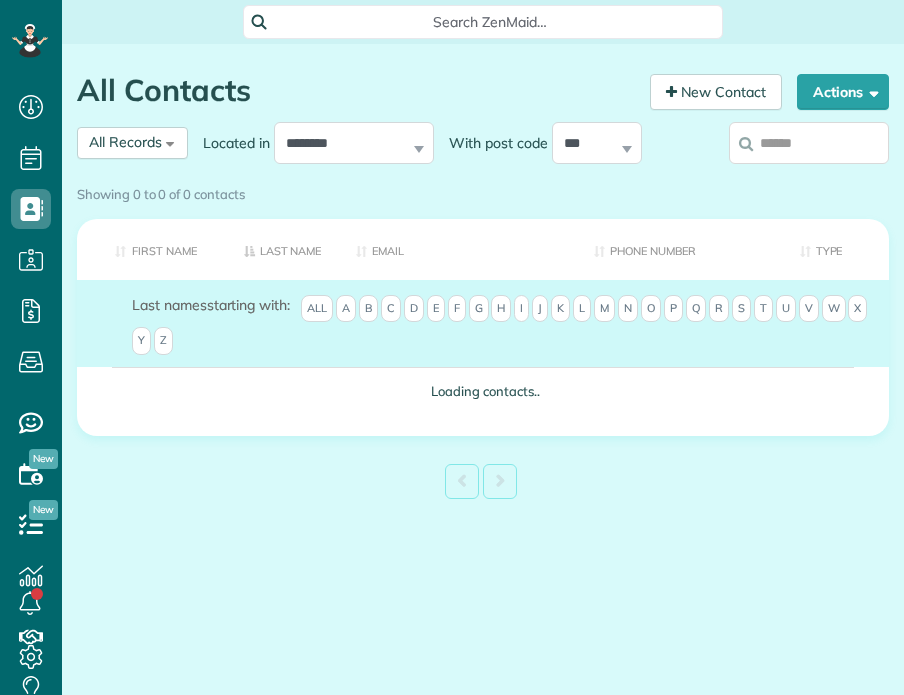 scroll, scrollTop: 0, scrollLeft: 0, axis: both 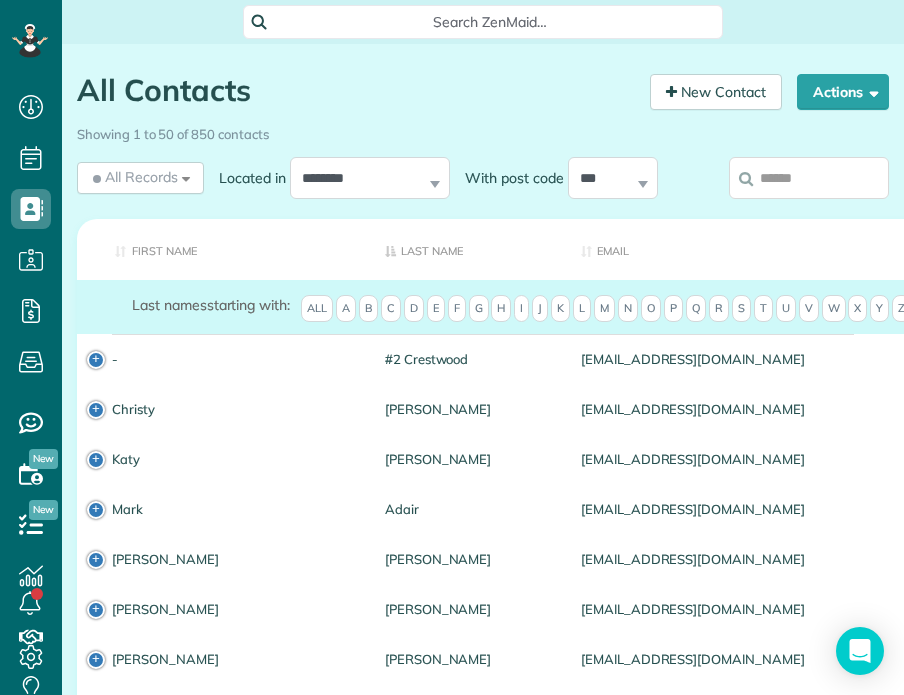 click at bounding box center (809, 178) 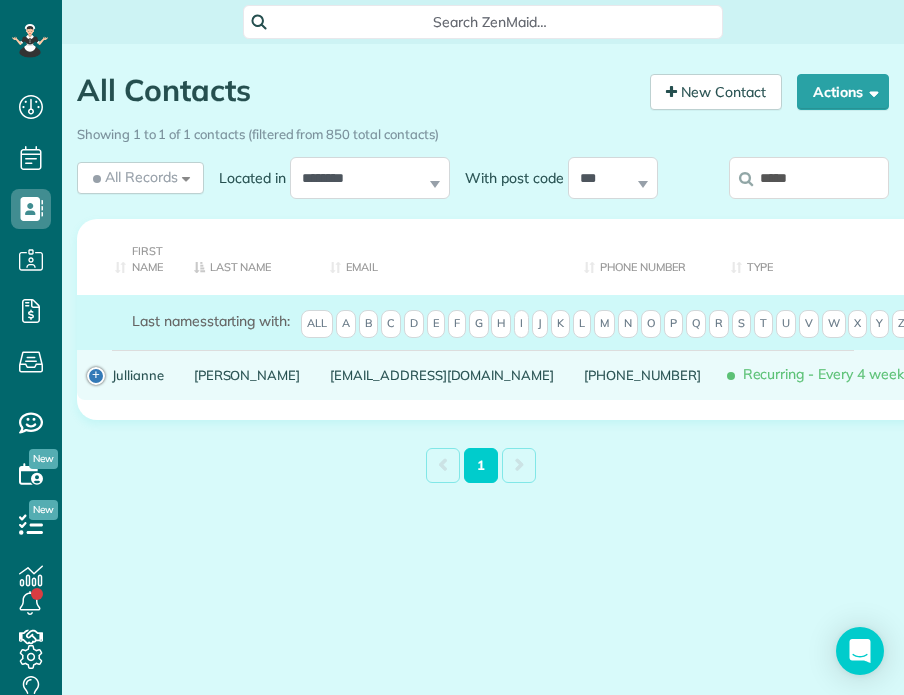 type on "*****" 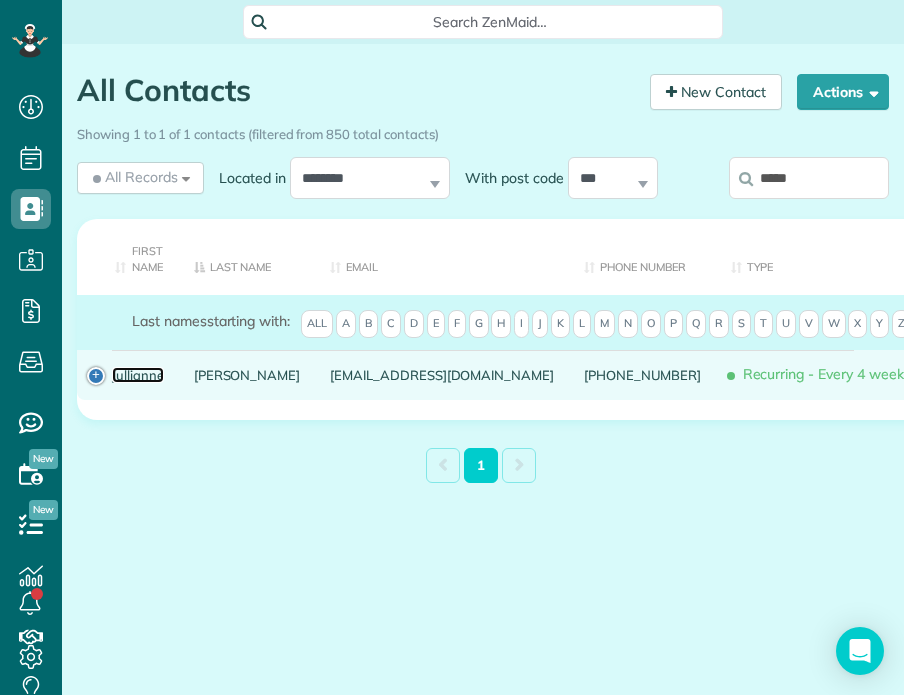 click on "Jullianne" at bounding box center (138, 375) 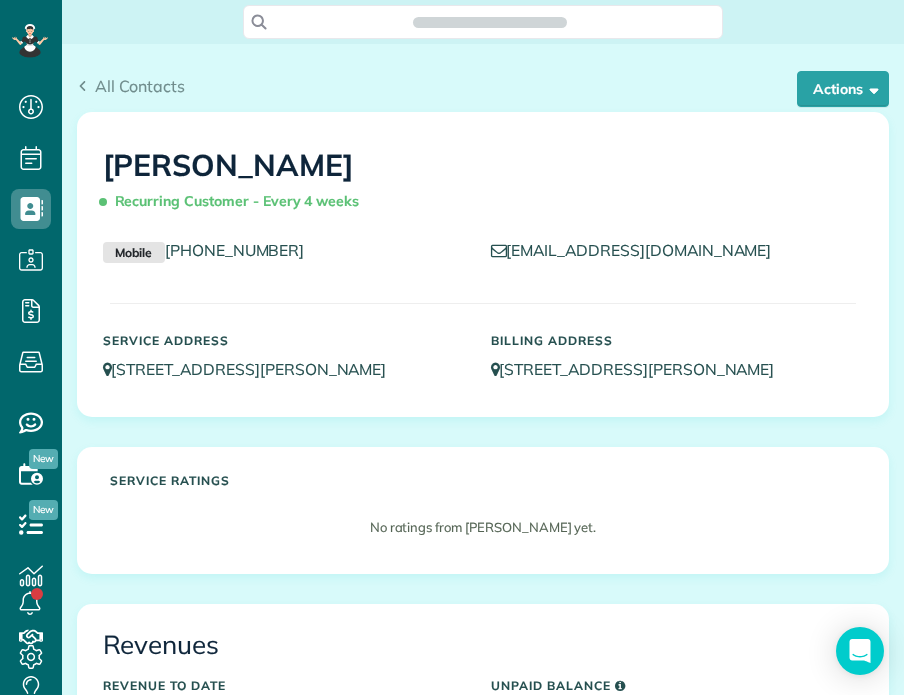 scroll, scrollTop: 0, scrollLeft: 0, axis: both 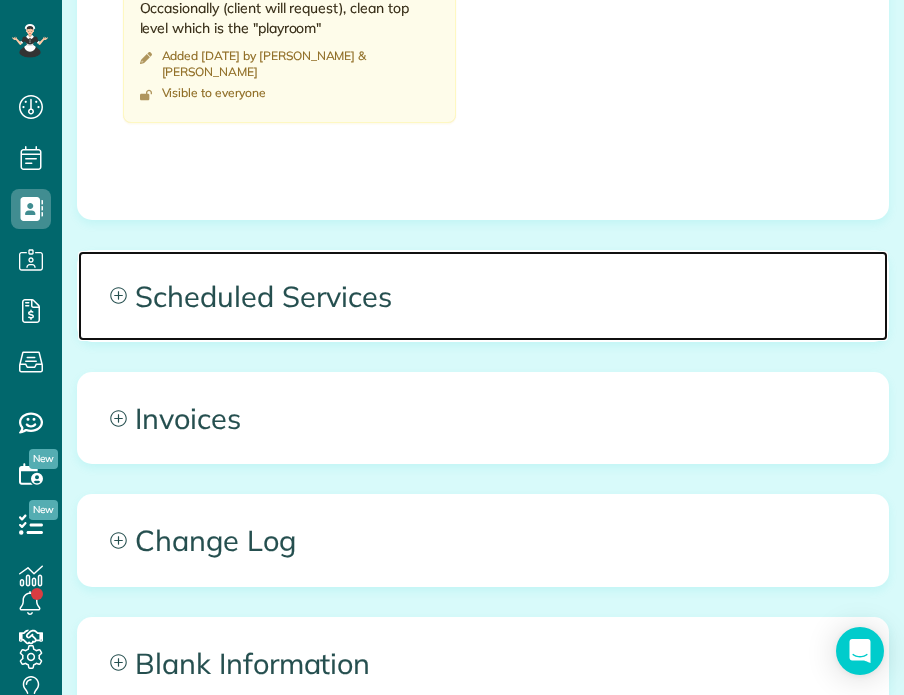 click on "Scheduled Services" at bounding box center [483, 296] 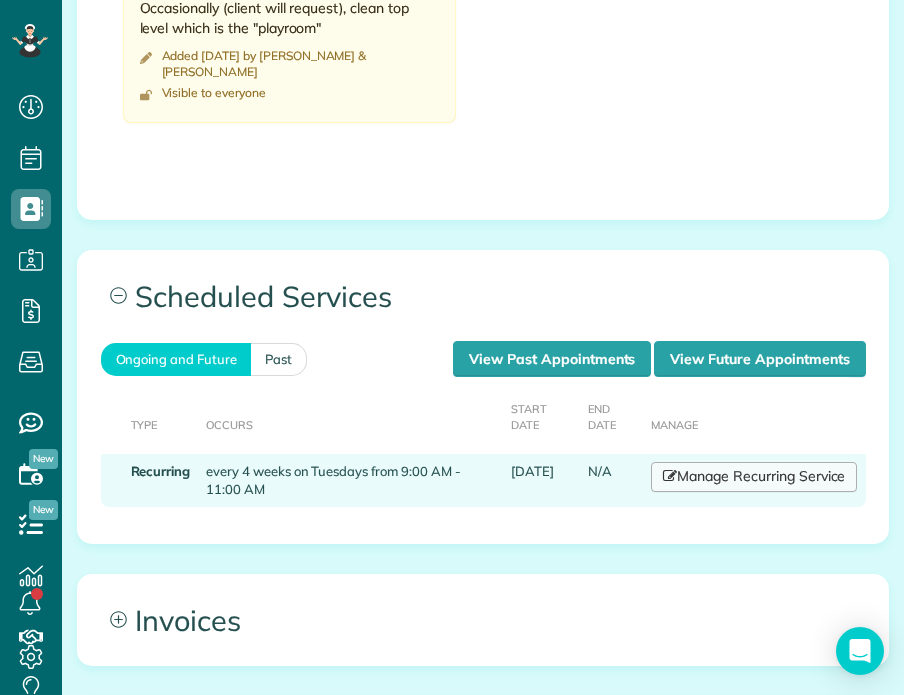 click on "Manage Recurring Service" at bounding box center (754, 477) 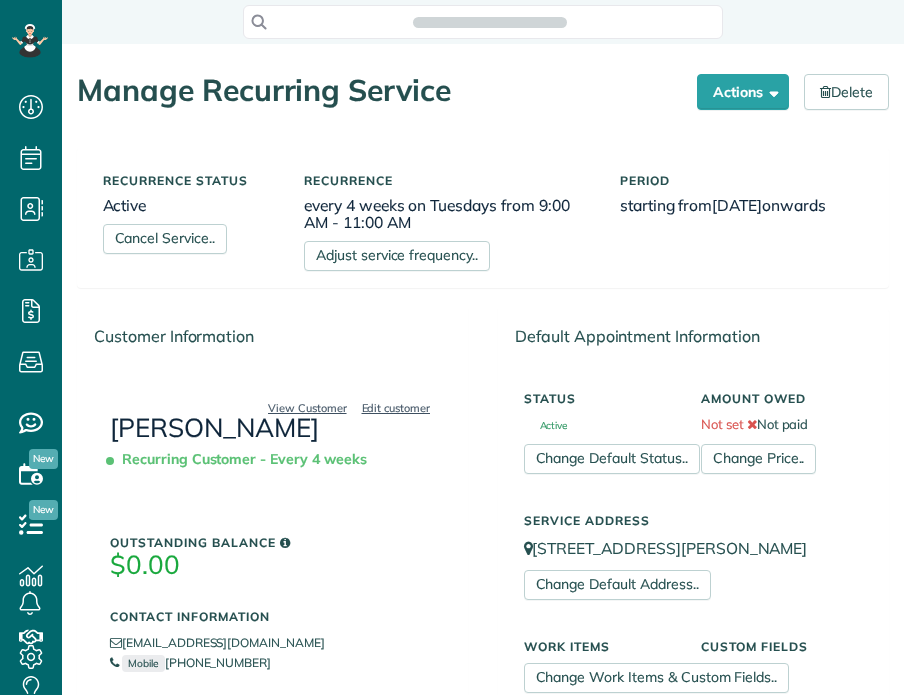 scroll, scrollTop: 0, scrollLeft: 0, axis: both 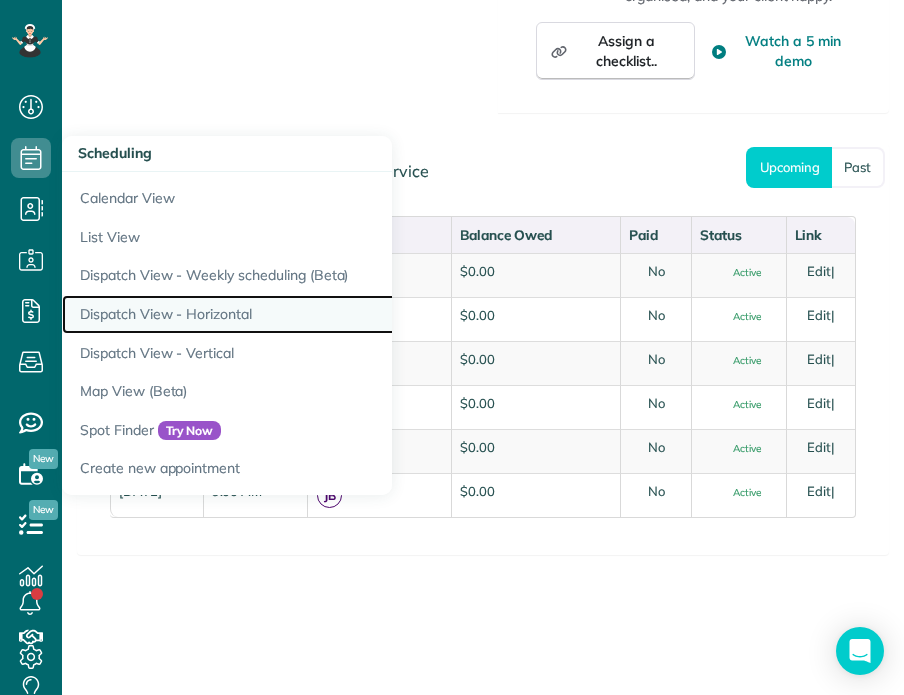 click on "Dispatch View - Horizontal" at bounding box center [312, 314] 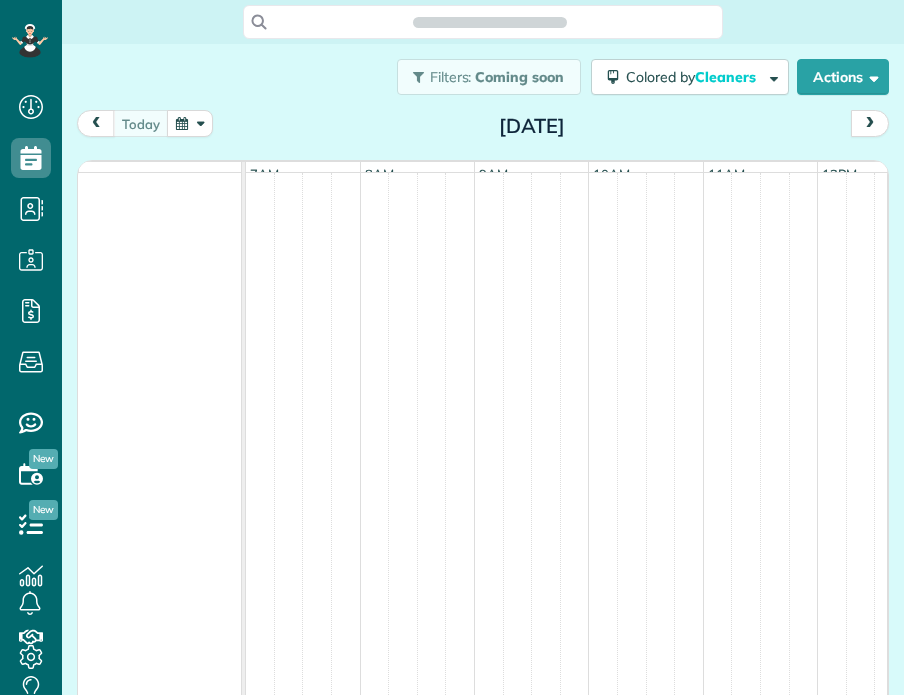 scroll, scrollTop: 0, scrollLeft: 0, axis: both 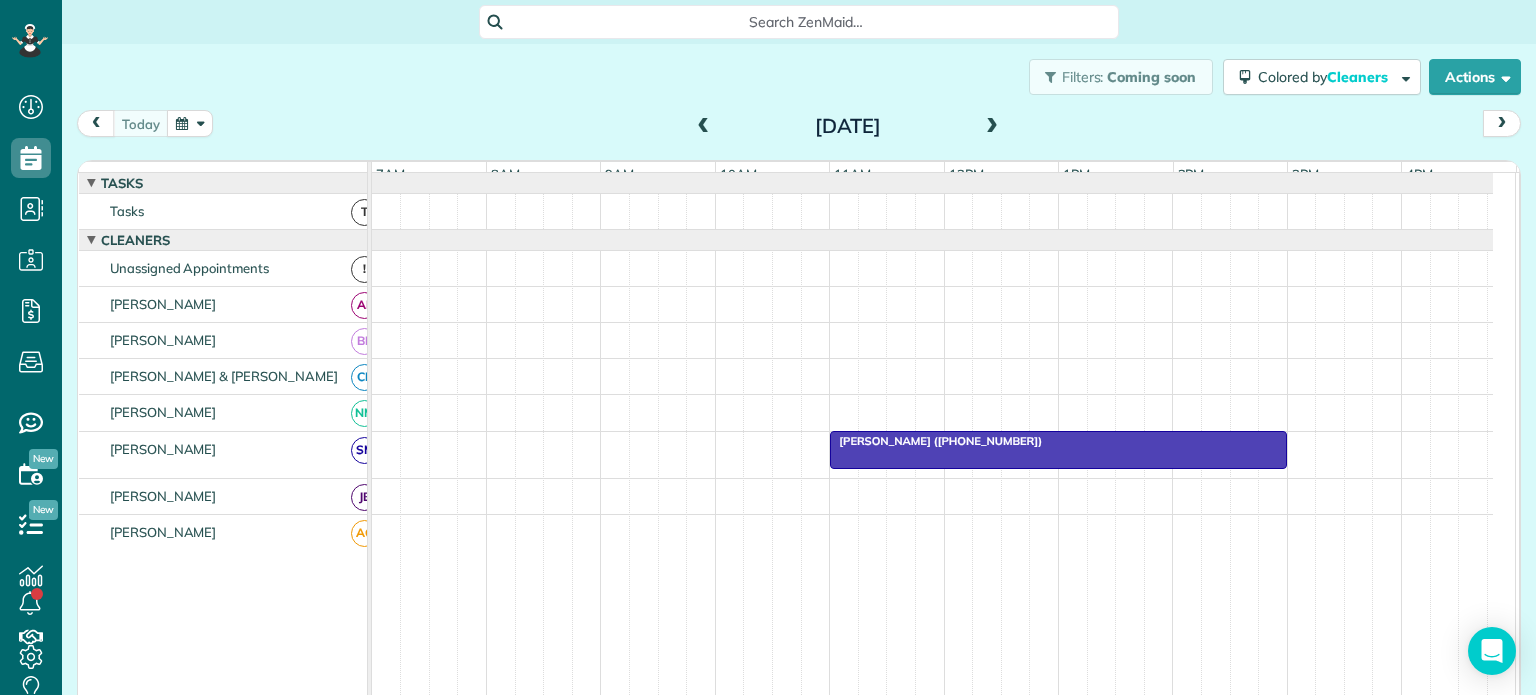 click at bounding box center (992, 127) 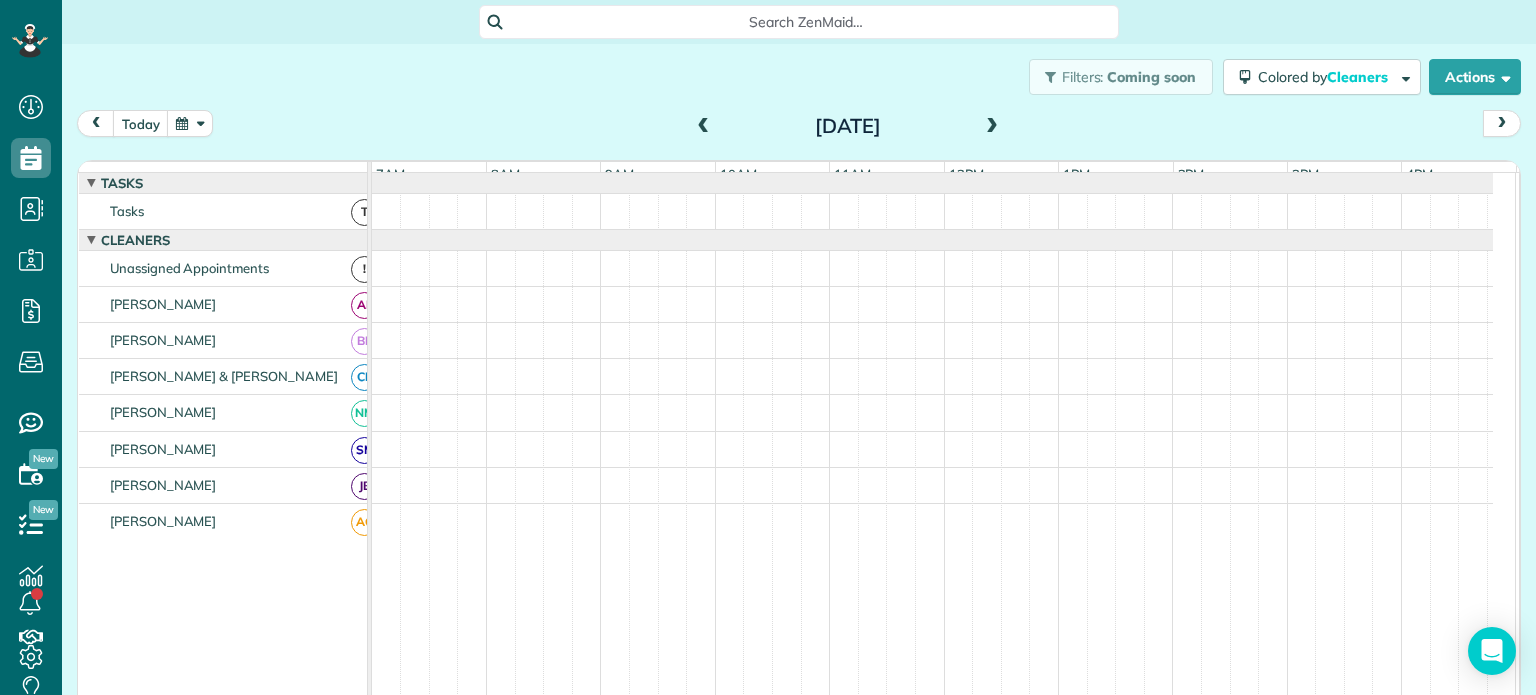 click at bounding box center [992, 127] 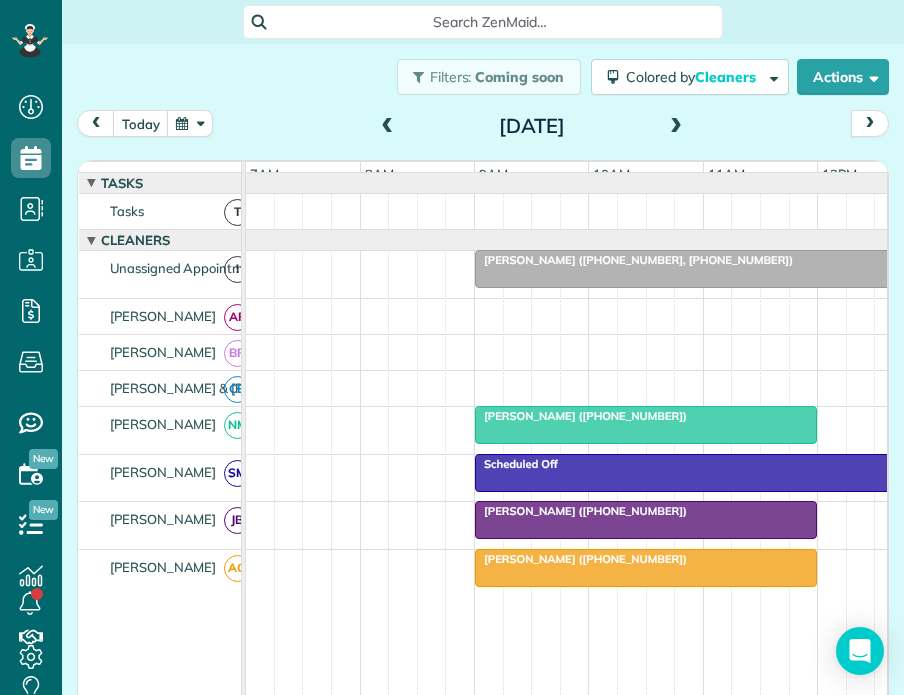 scroll, scrollTop: 695, scrollLeft: 61, axis: both 